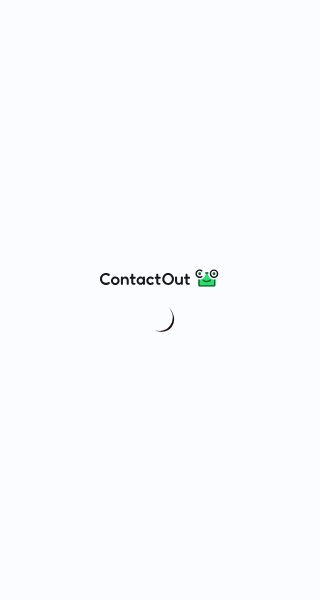 scroll, scrollTop: 0, scrollLeft: 0, axis: both 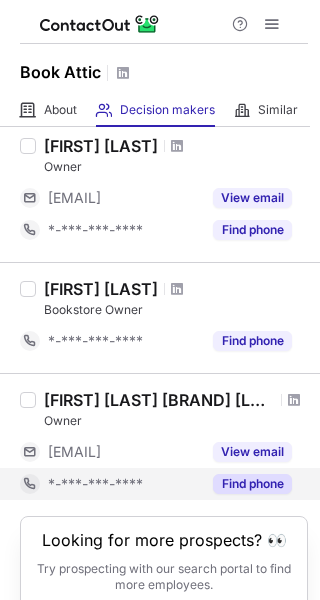 click on "Find phone" at bounding box center [252, 484] 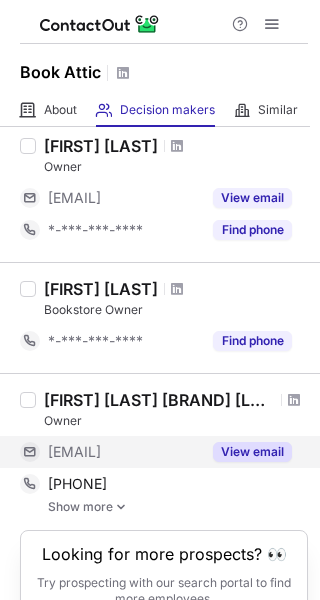 click on "View email" at bounding box center (252, 452) 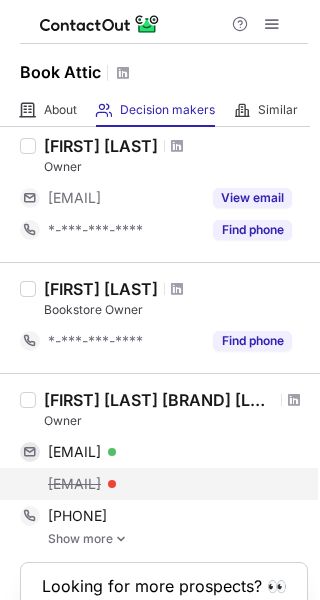 click on "[EMAIL]" at bounding box center [170, 484] 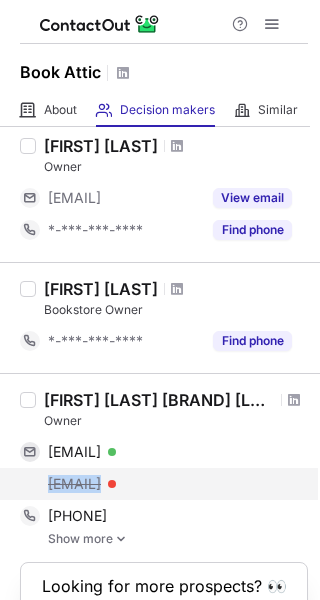 click on "[EMAIL]" at bounding box center [156, 484] 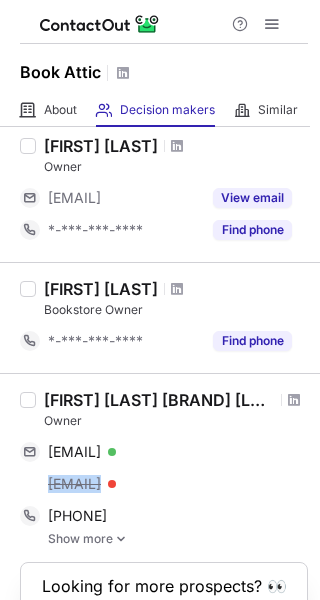 copy on "[EMAIL]" 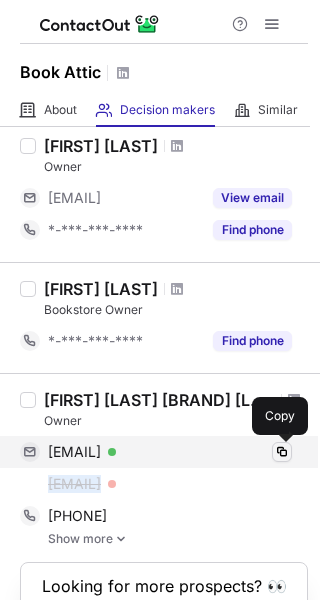click at bounding box center (282, 452) 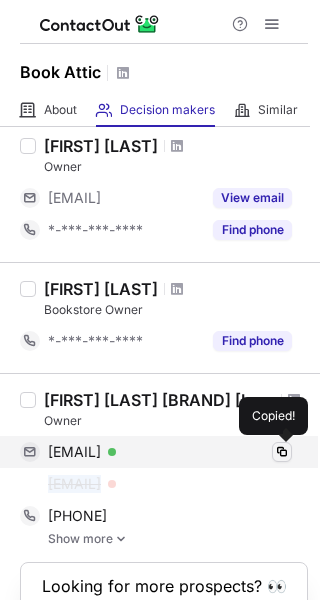 click at bounding box center (282, 452) 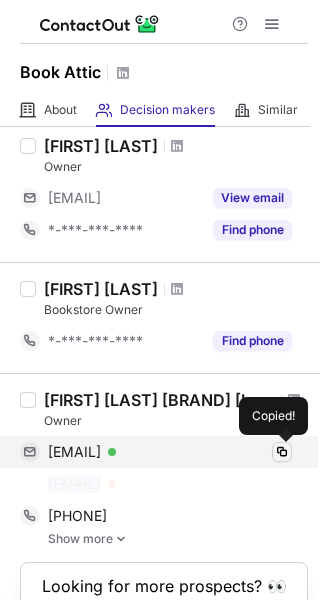 click at bounding box center [282, 452] 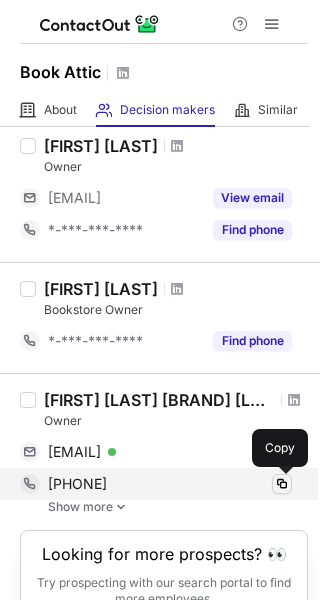 click at bounding box center [282, 484] 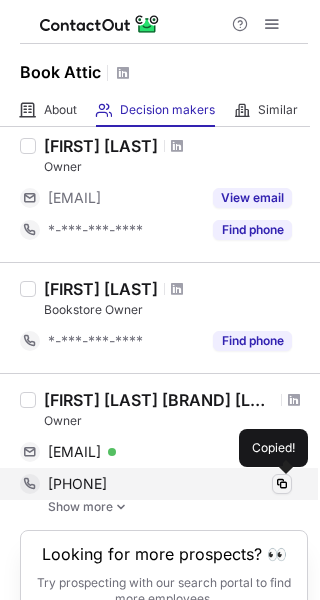 click at bounding box center (282, 484) 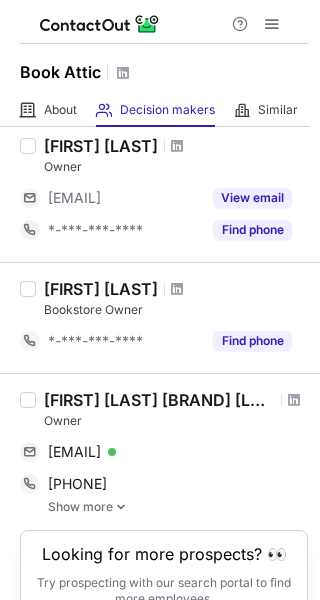 click on "[FIRST] [LAST] [BRAND] [LAST]" at bounding box center [159, 400] 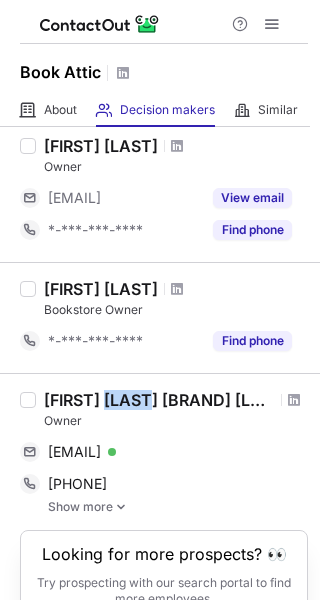 click on "[FIRST] [LAST] [BRAND] [LAST]" at bounding box center (159, 400) 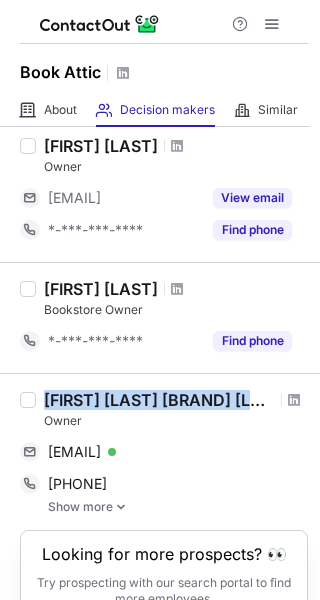 click on "[FIRST] [LAST] [BRAND] [LAST]" at bounding box center (159, 400) 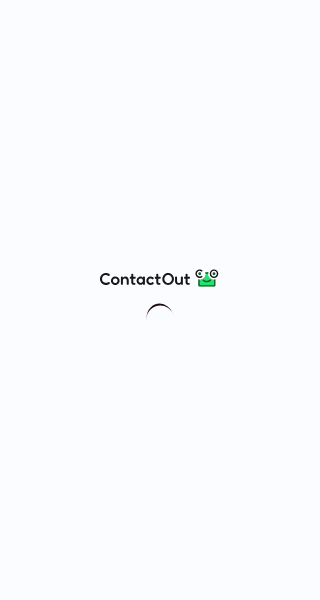 scroll, scrollTop: 0, scrollLeft: 0, axis: both 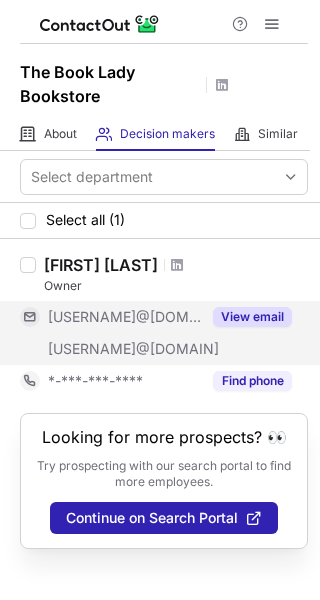 click on "View email" at bounding box center [252, 317] 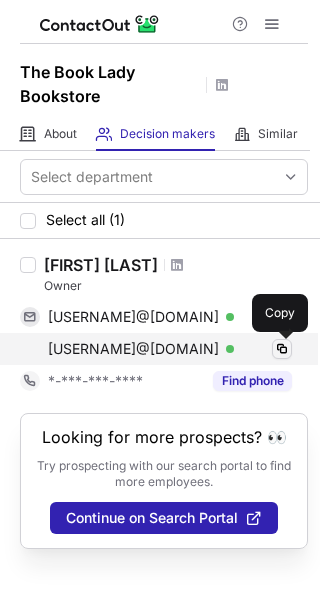 click at bounding box center (282, 349) 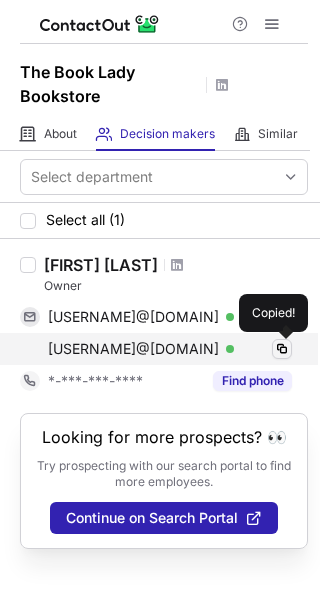 click at bounding box center [282, 349] 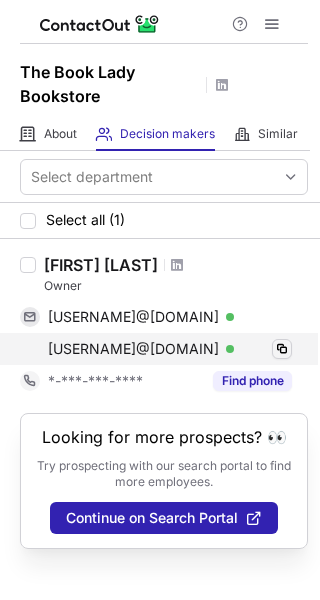 click at bounding box center [282, 349] 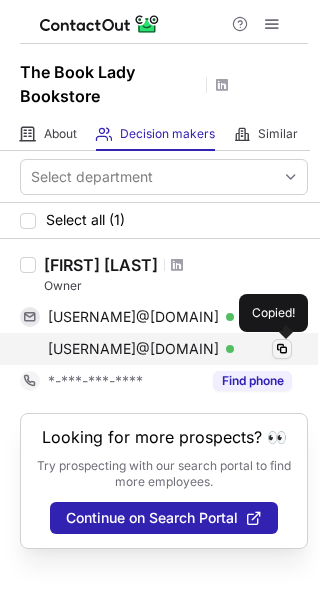 click at bounding box center [282, 349] 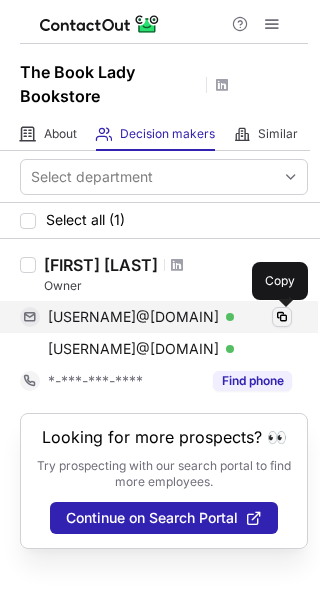 click at bounding box center [282, 317] 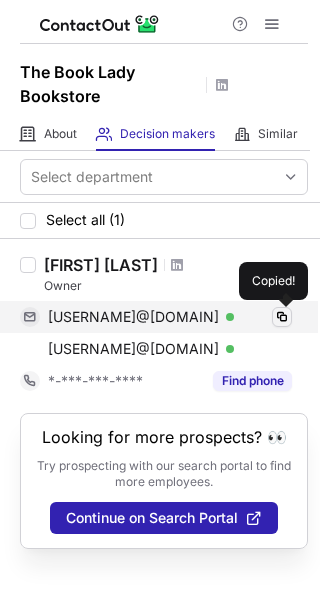 click at bounding box center [282, 317] 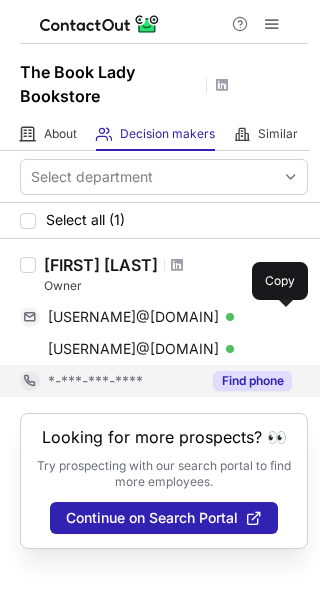 click on "Find phone" at bounding box center (252, 381) 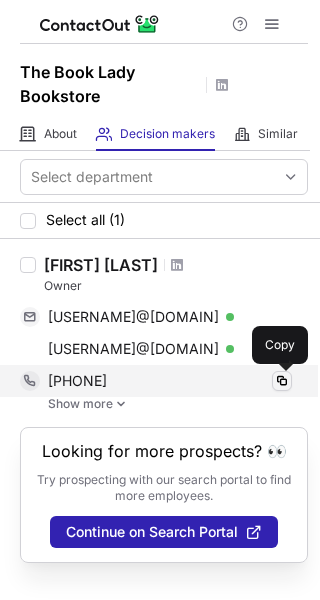 click at bounding box center (282, 381) 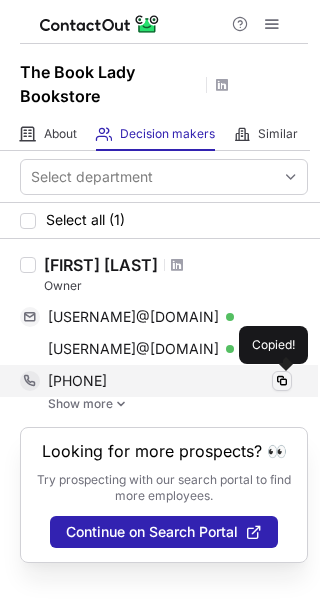 click at bounding box center (282, 381) 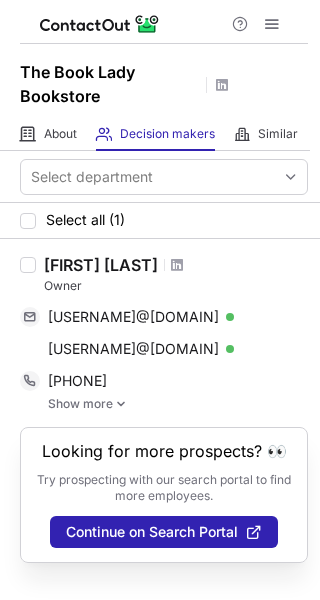 click on "Joni Saxon-giusti" at bounding box center (101, 265) 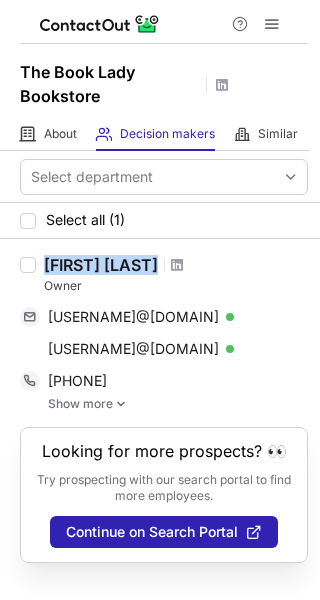 click on "Joni Saxon-giusti" at bounding box center [101, 265] 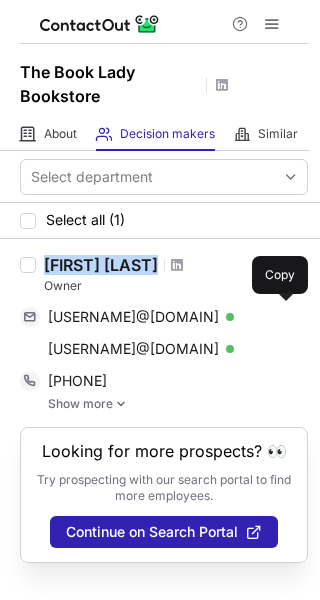 copy on "Joni Saxon-giusti" 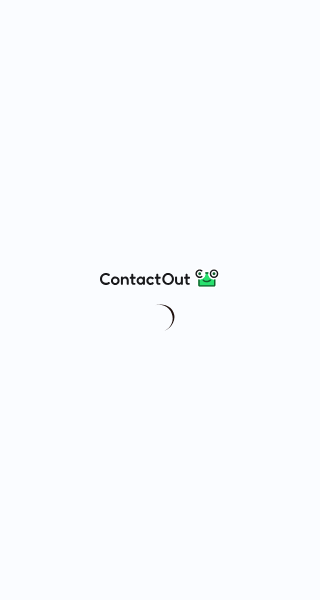 scroll, scrollTop: 0, scrollLeft: 0, axis: both 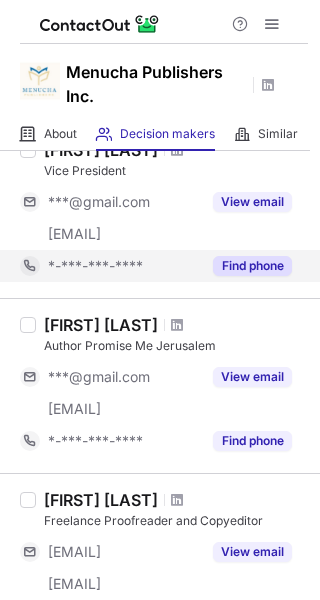 click on "Find phone" at bounding box center [246, 266] 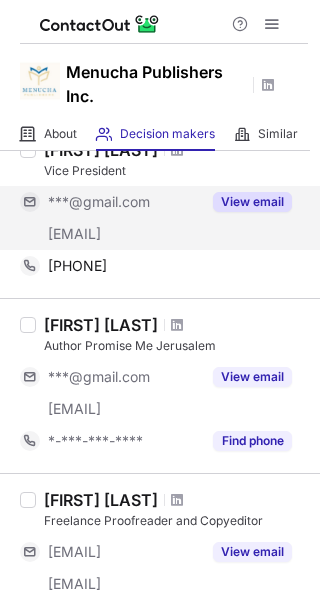 click on "View email" at bounding box center [252, 202] 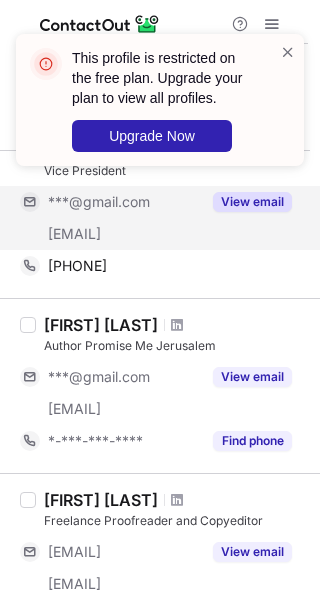 click on "***@gmail.com ***@menuchapublishers.com View email" at bounding box center [164, 218] 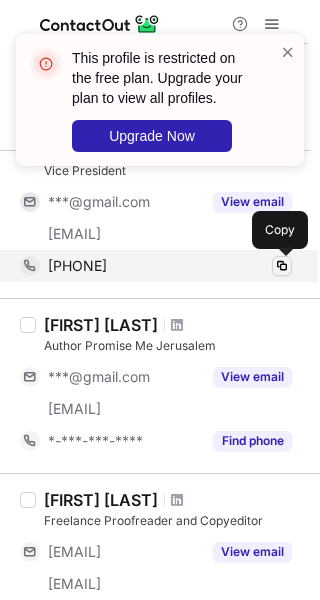 click at bounding box center (282, 266) 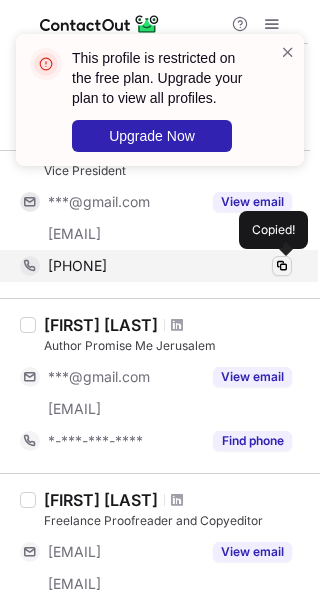 click at bounding box center (282, 266) 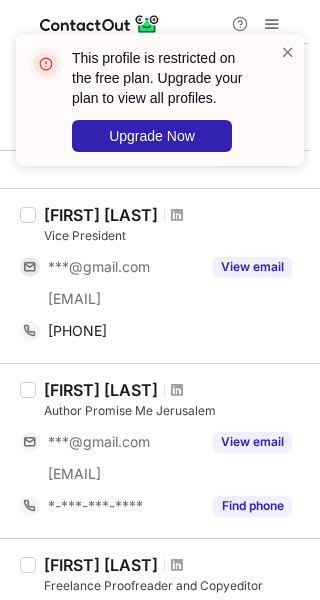 scroll, scrollTop: 190, scrollLeft: 0, axis: vertical 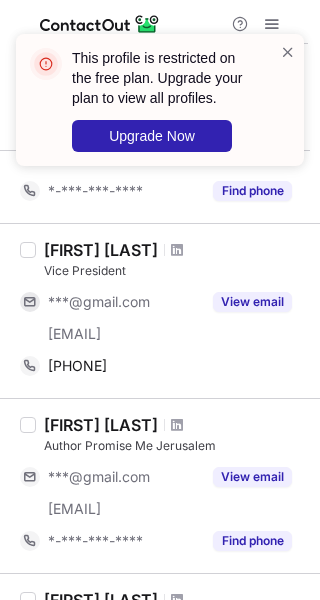 click on "Cindy Mcmullen" at bounding box center (101, 250) 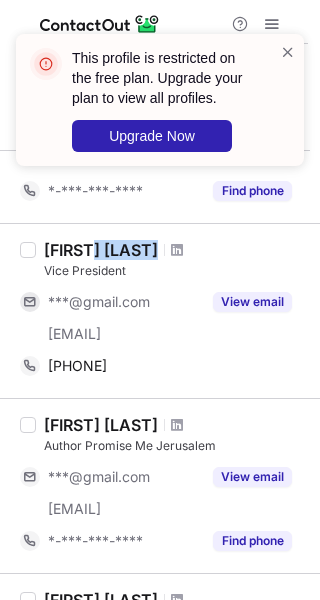 click on "Cindy Mcmullen" at bounding box center [101, 250] 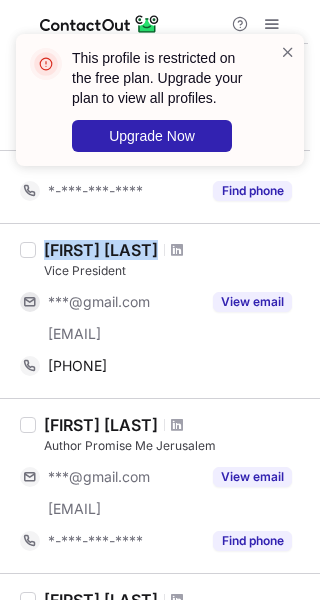 click on "Cindy Mcmullen" at bounding box center [101, 250] 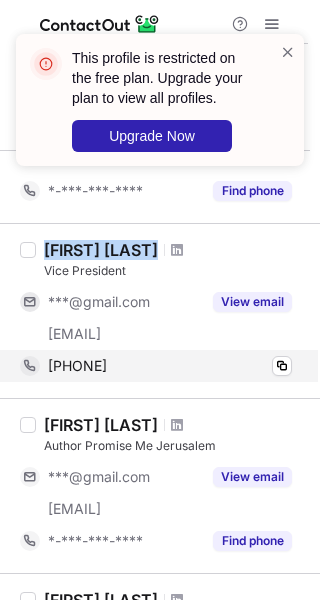 copy on "Cindy Mcmullen" 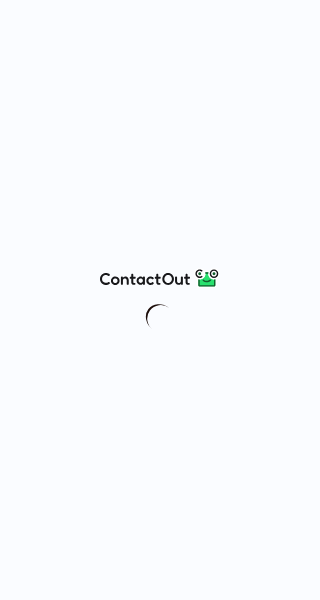 scroll, scrollTop: 0, scrollLeft: 0, axis: both 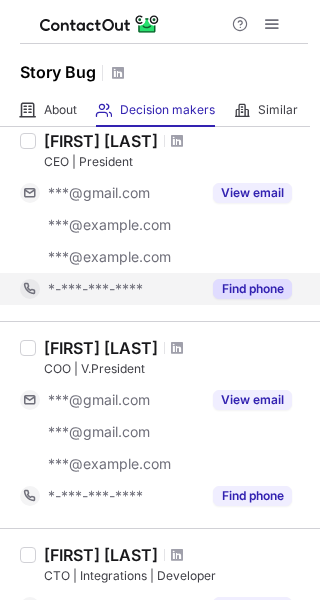 click on "Find phone" at bounding box center [252, 289] 